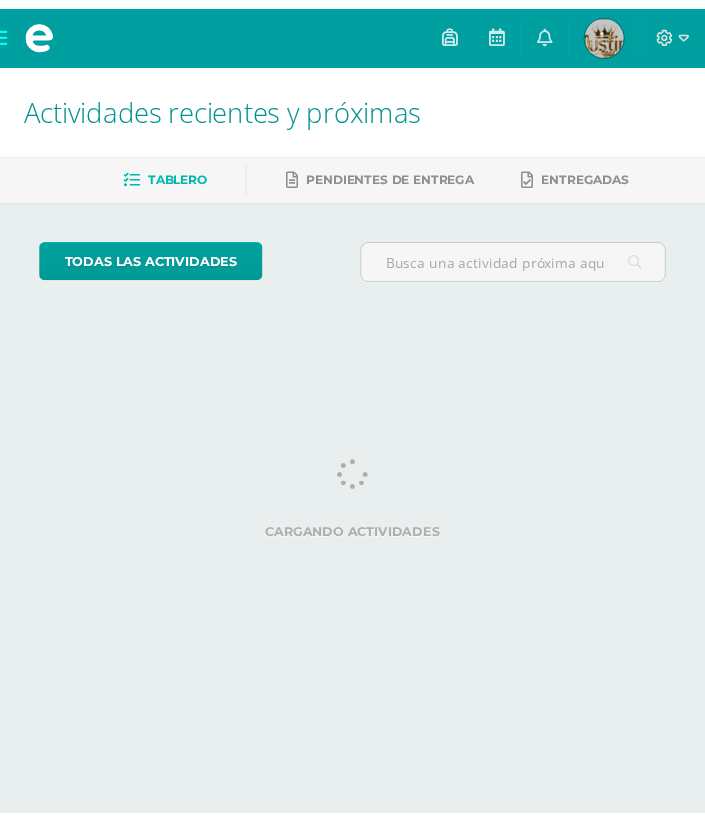 scroll, scrollTop: 0, scrollLeft: 0, axis: both 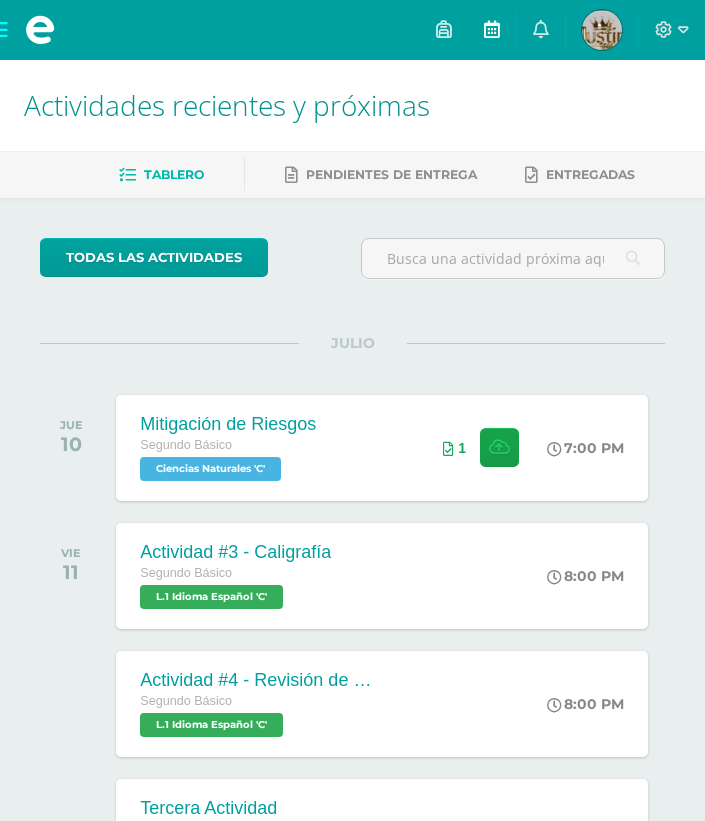 click at bounding box center [492, 29] 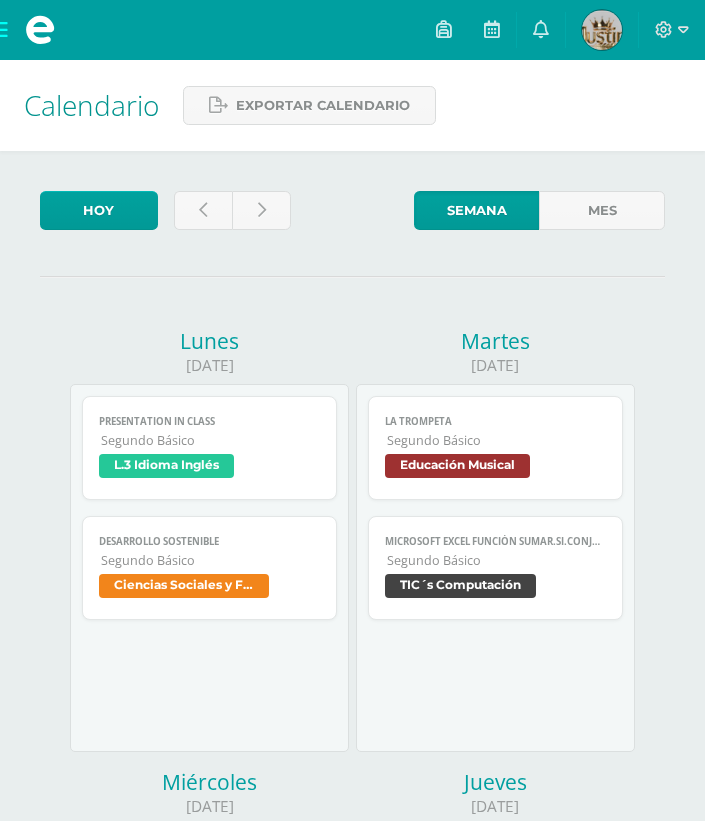 scroll, scrollTop: 0, scrollLeft: 0, axis: both 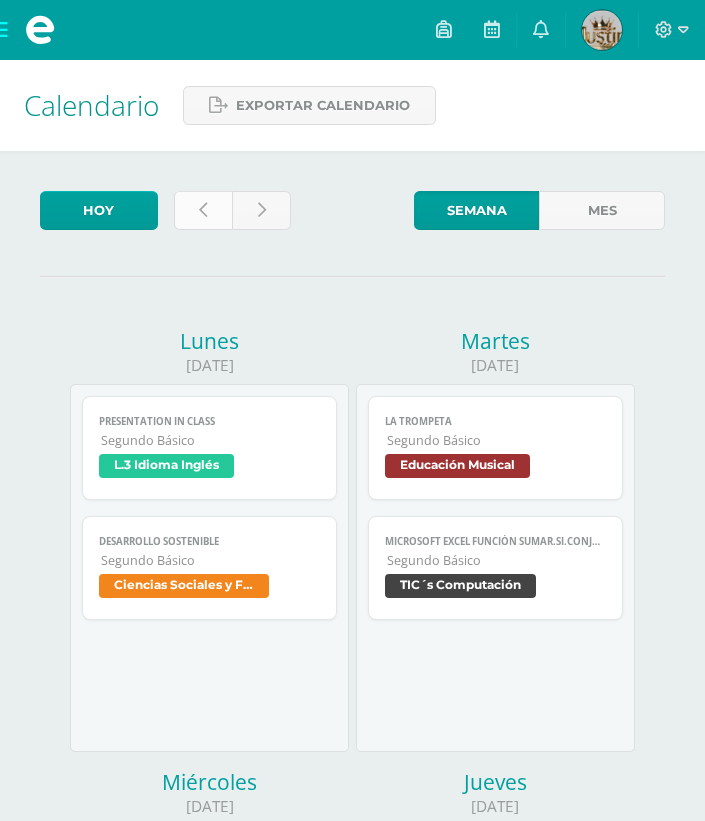 click at bounding box center [203, 210] 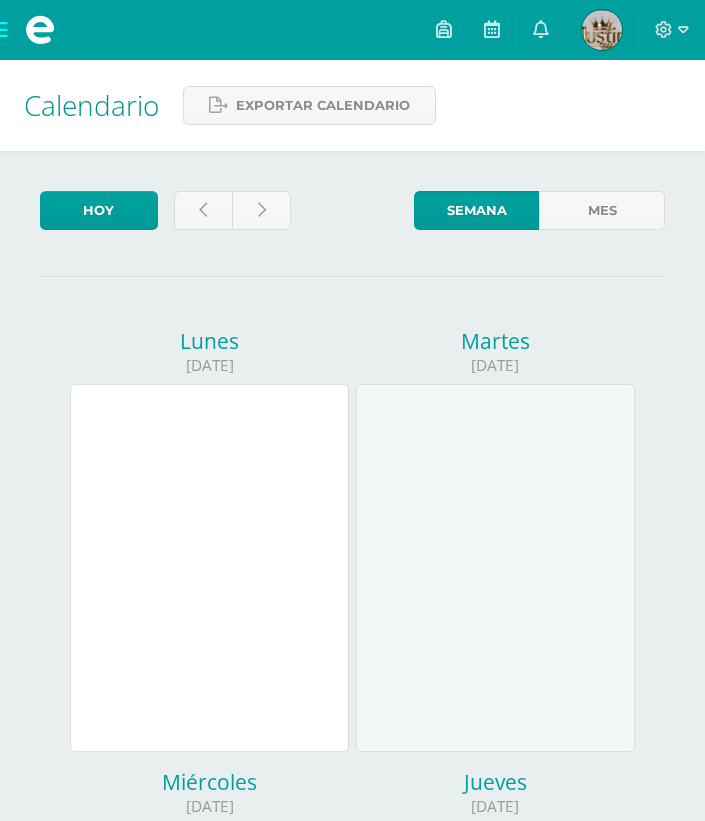 scroll, scrollTop: 0, scrollLeft: 0, axis: both 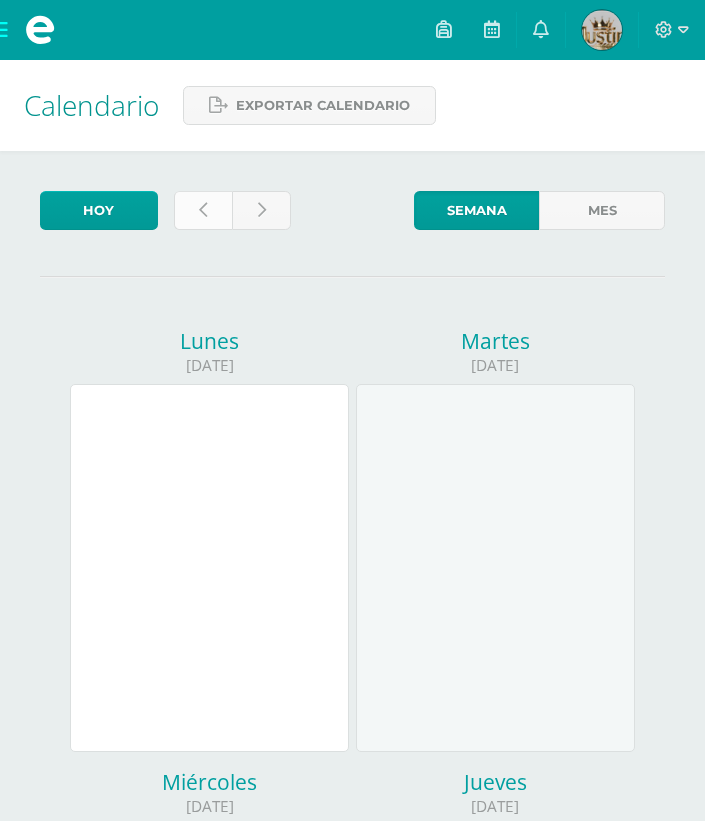click at bounding box center [203, 210] 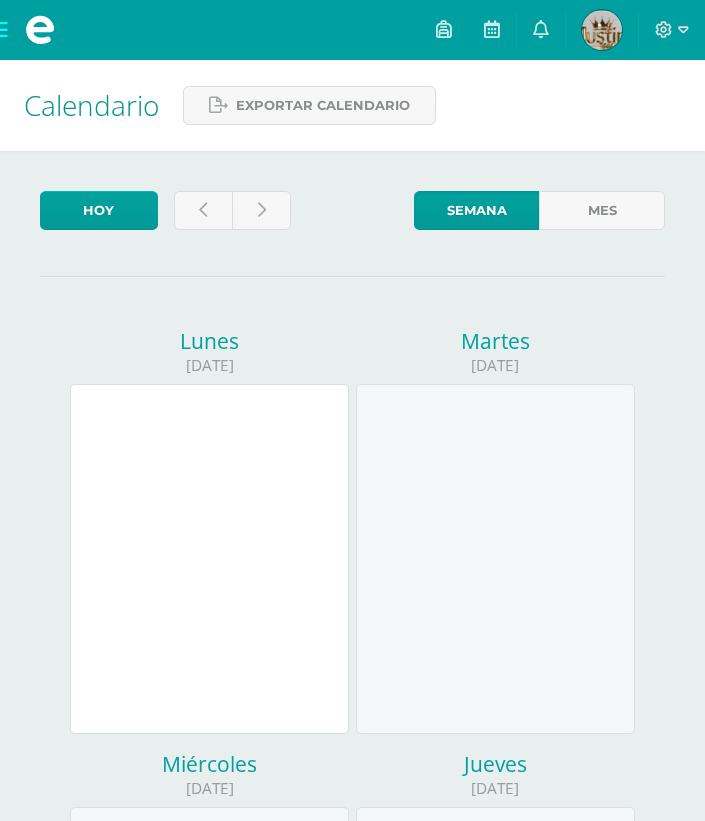scroll, scrollTop: 0, scrollLeft: 0, axis: both 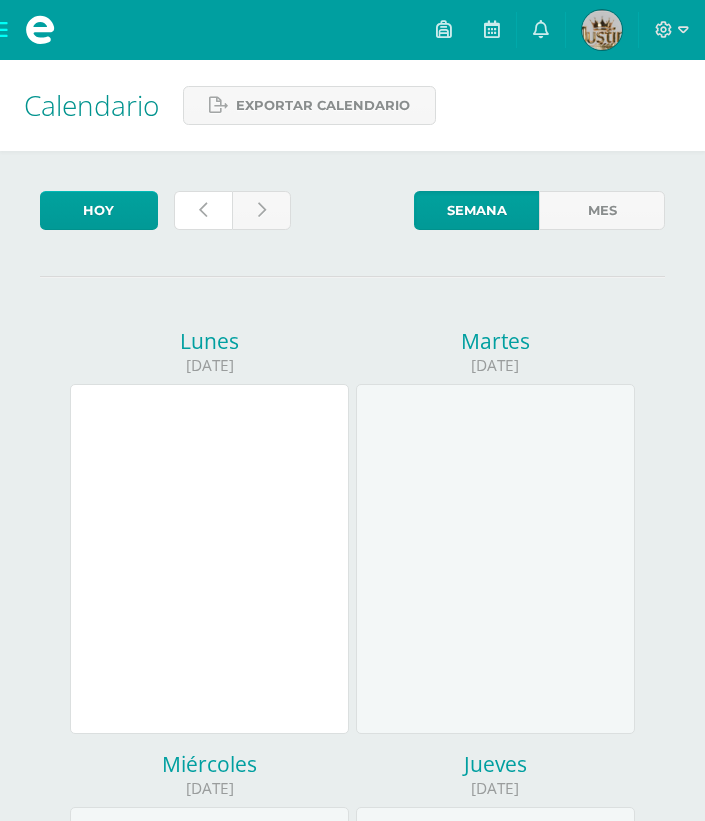 click at bounding box center (203, 210) 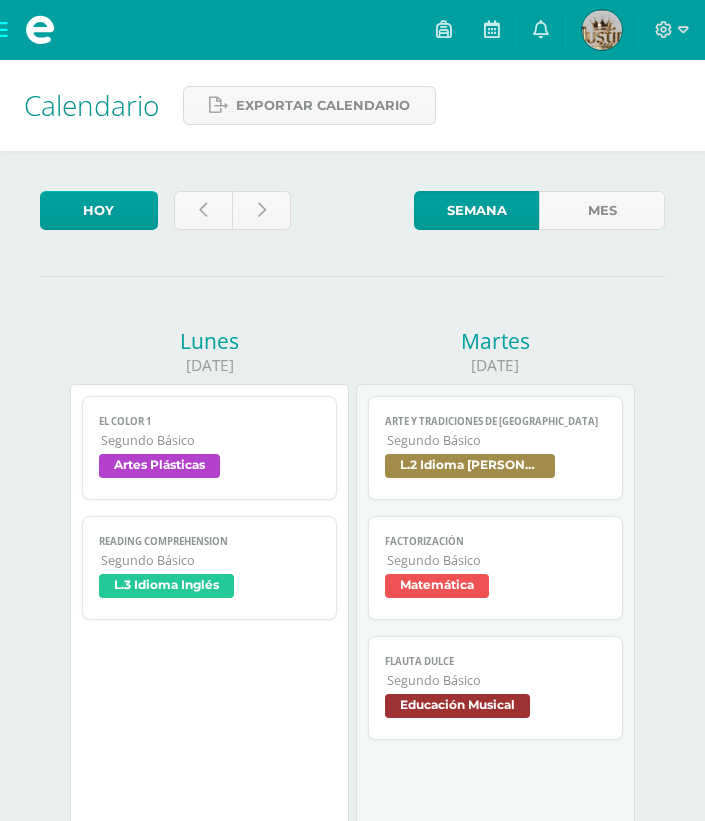 scroll, scrollTop: 0, scrollLeft: 0, axis: both 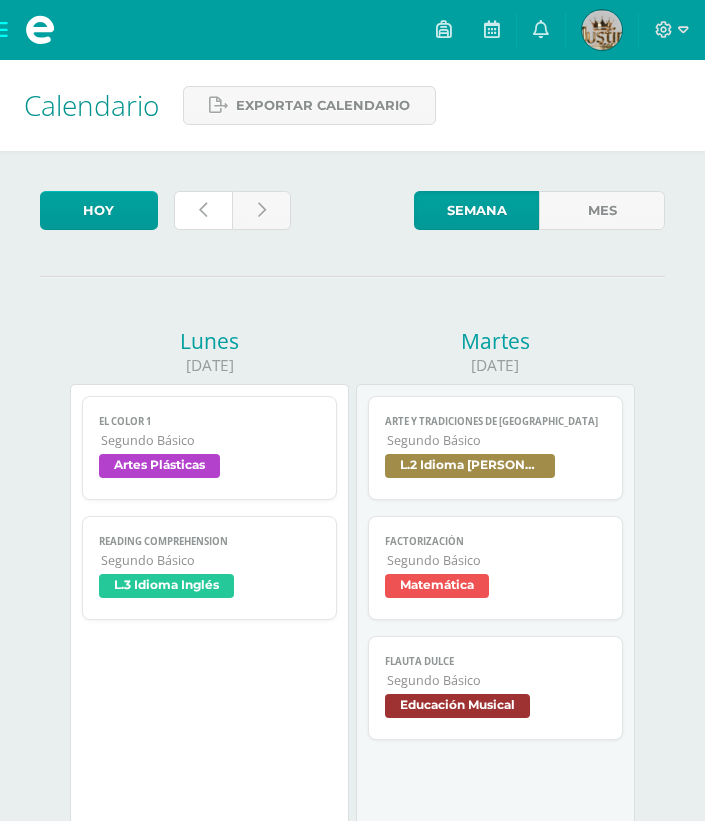 click at bounding box center [203, 210] 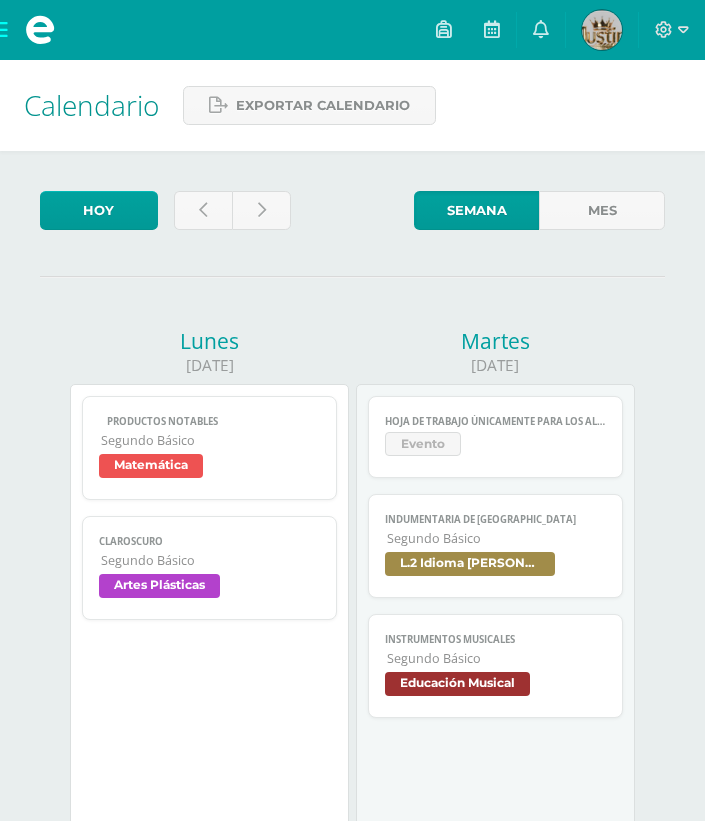 scroll, scrollTop: 97, scrollLeft: 0, axis: vertical 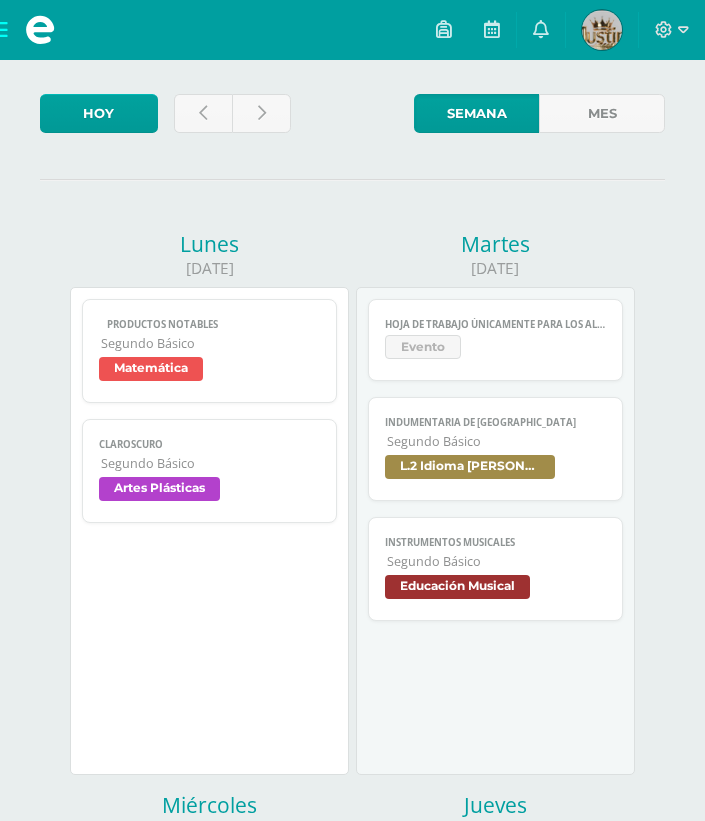 click on "Mis cursos Archivos Cerrar panel
Artes Industriales
Segundo
Básico
"C"
Artes Plásticas
Segundo
Básico
"C"
Ciencias Naturales
Segundo
Básico
"C"
Ciencias Sociales y Formación Ciudadana
Segundo
Básico
"C"
Contabilidad
Segundo
Básico
"C"
Educación Cristiana
Mi Perfil  al" at bounding box center (352, 1224) 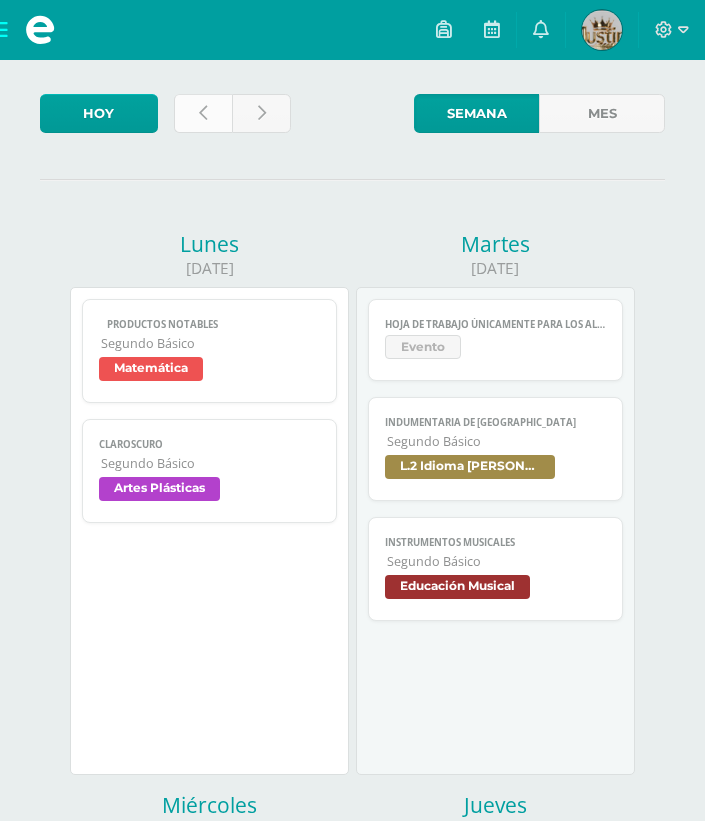 click at bounding box center [203, 113] 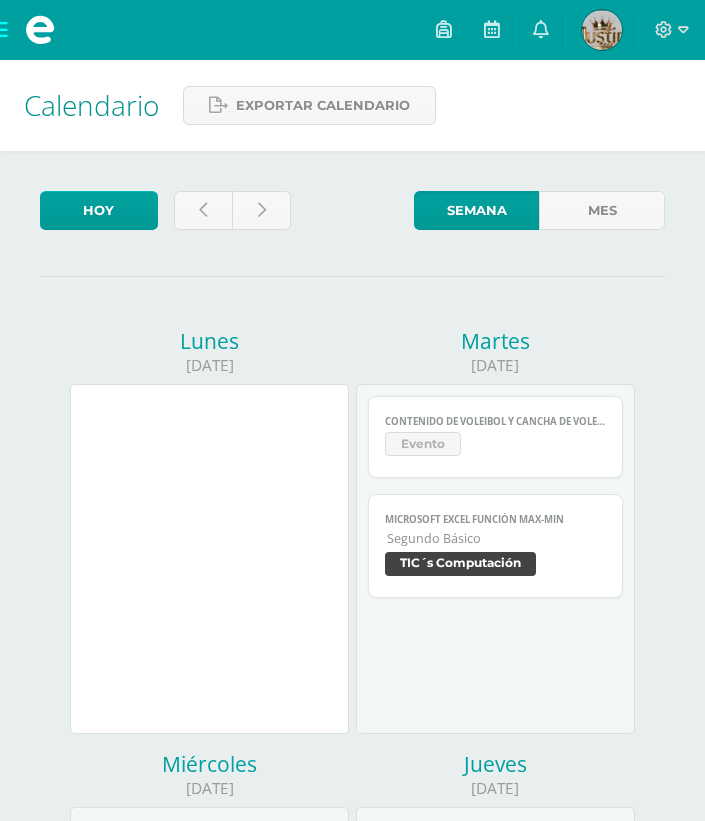 scroll, scrollTop: 0, scrollLeft: 0, axis: both 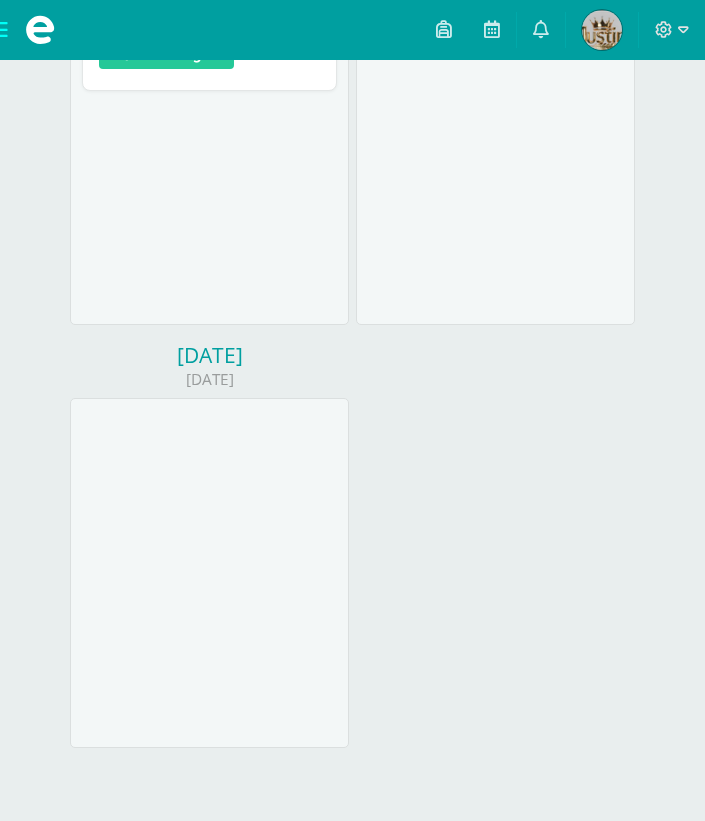 drag, startPoint x: 600, startPoint y: 745, endPoint x: 601, endPoint y: 702, distance: 43.011627 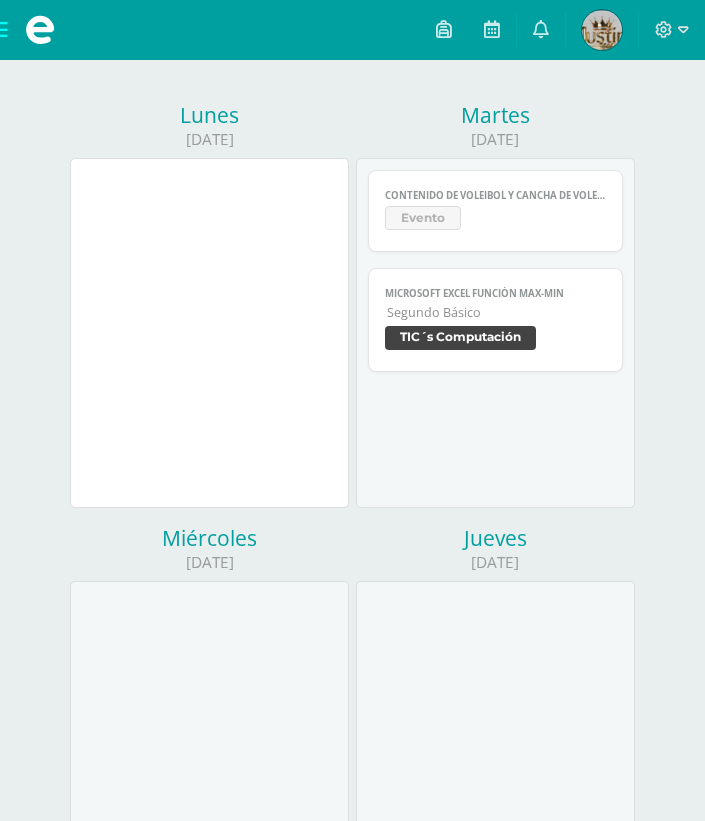 scroll, scrollTop: 189, scrollLeft: 0, axis: vertical 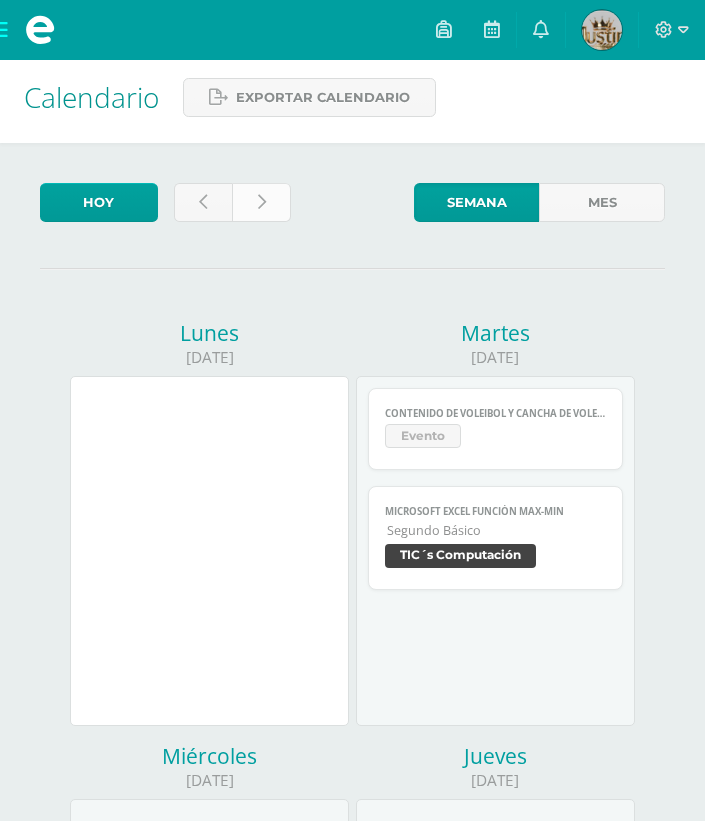 click at bounding box center [261, 202] 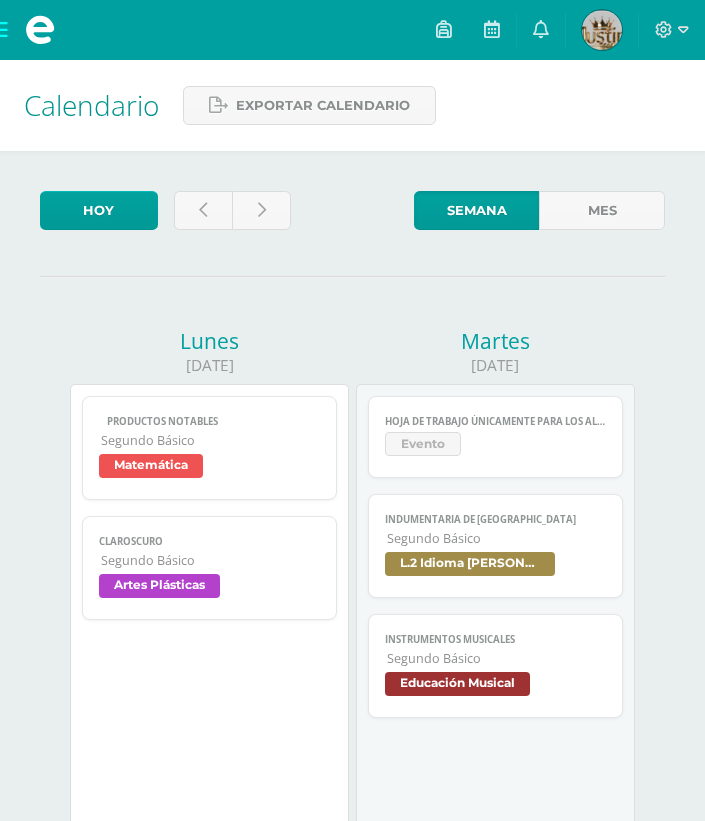 scroll, scrollTop: 0, scrollLeft: 0, axis: both 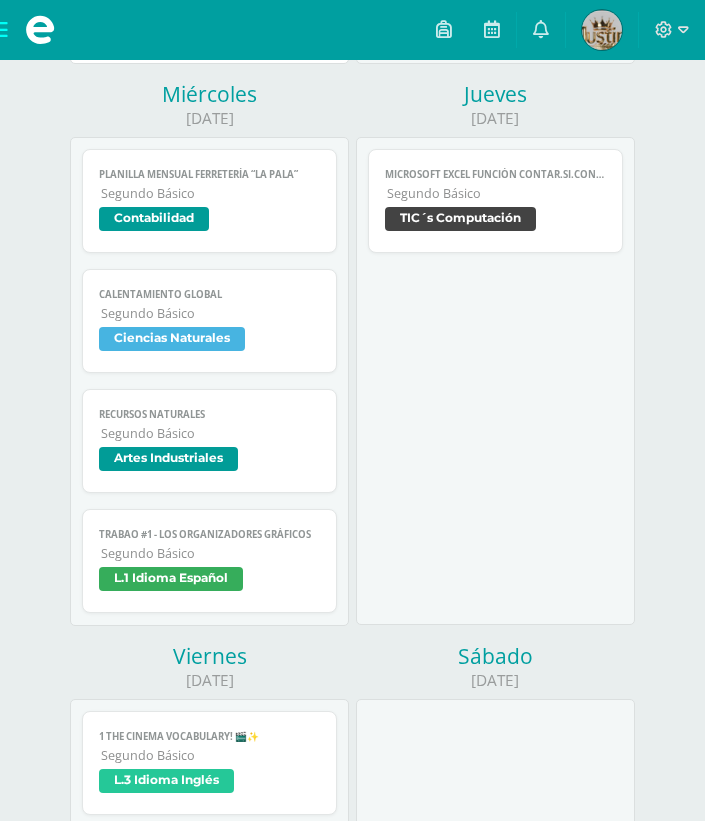 click on "Planilla Mensual Ferretería “La Pala” Segundo Básico Contabilidad" at bounding box center [209, 201] 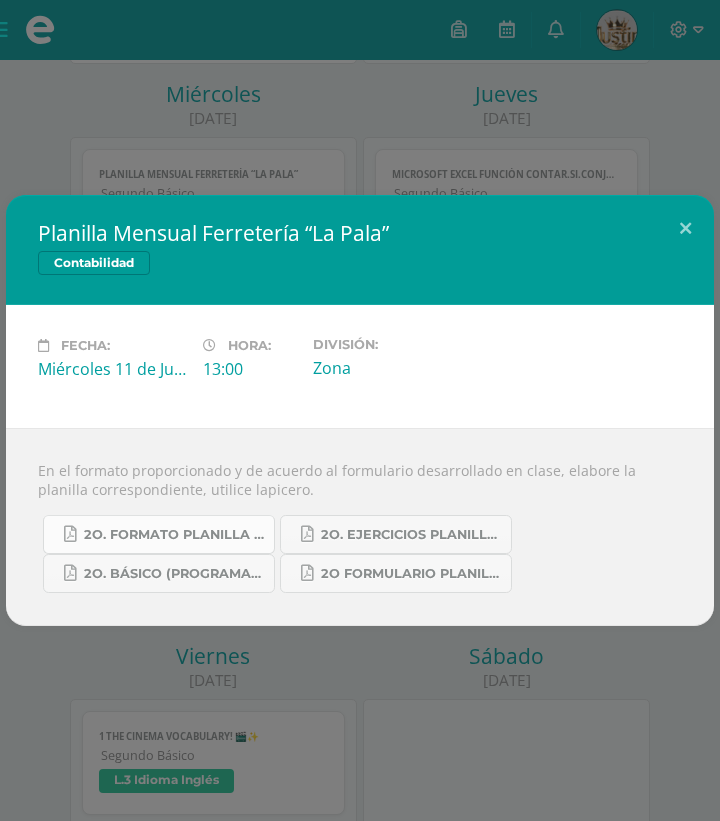 click on "2o. Formato planilla mensual.pdf" at bounding box center (174, 535) 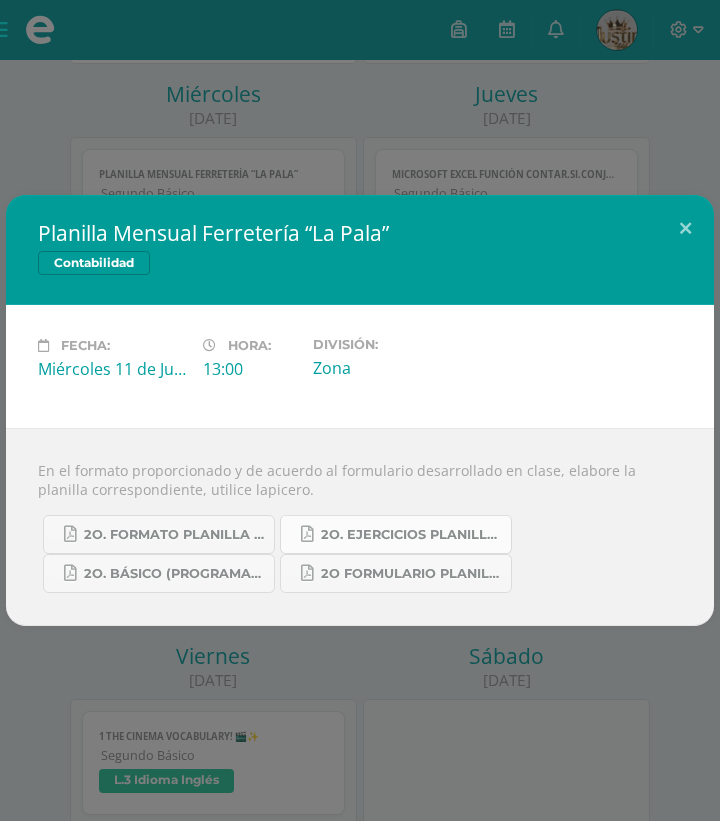 click on "2o. Ejercicios Planilla mensual.pdf" at bounding box center (411, 535) 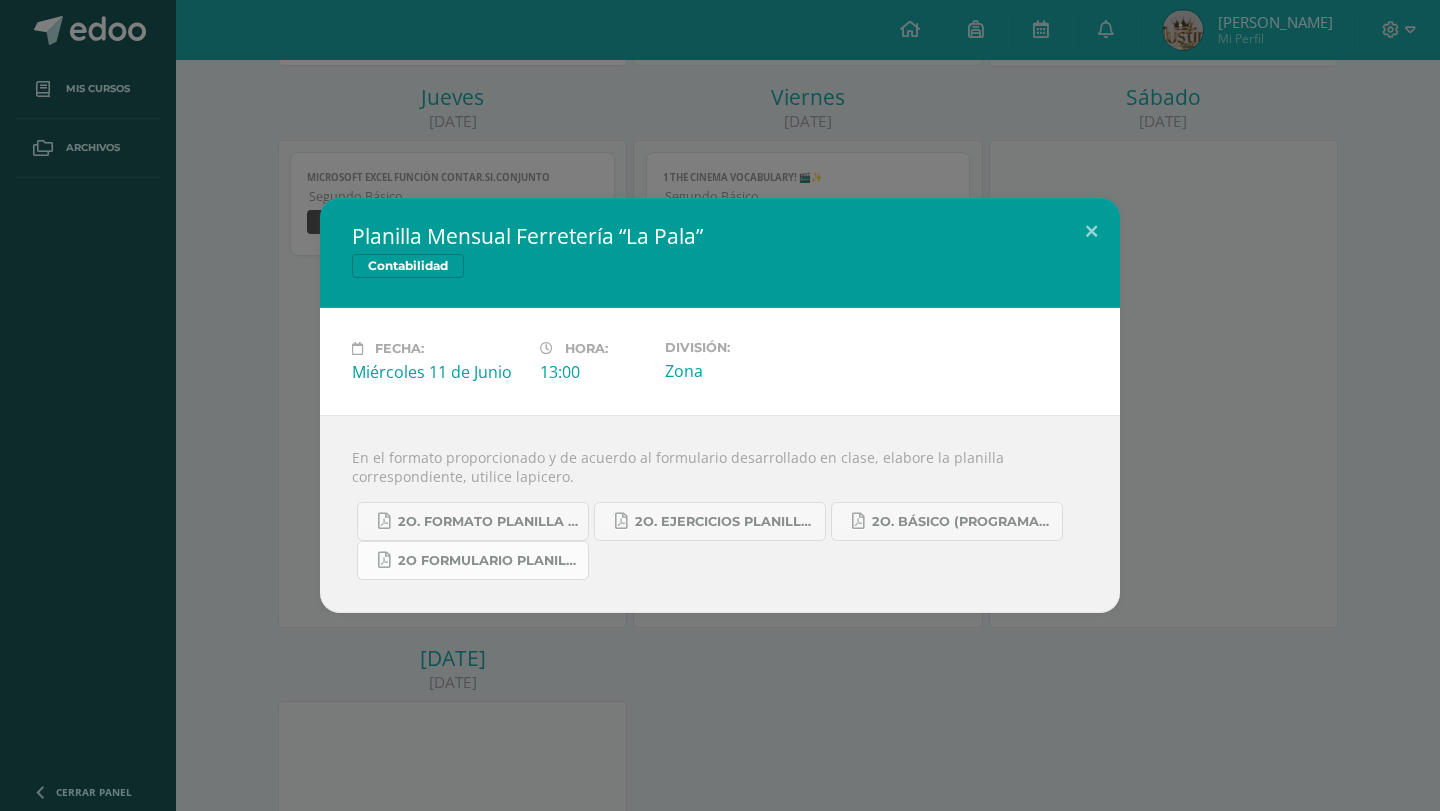 click on "2o Formulario Planilla (Mensual).pdf" at bounding box center (488, 561) 